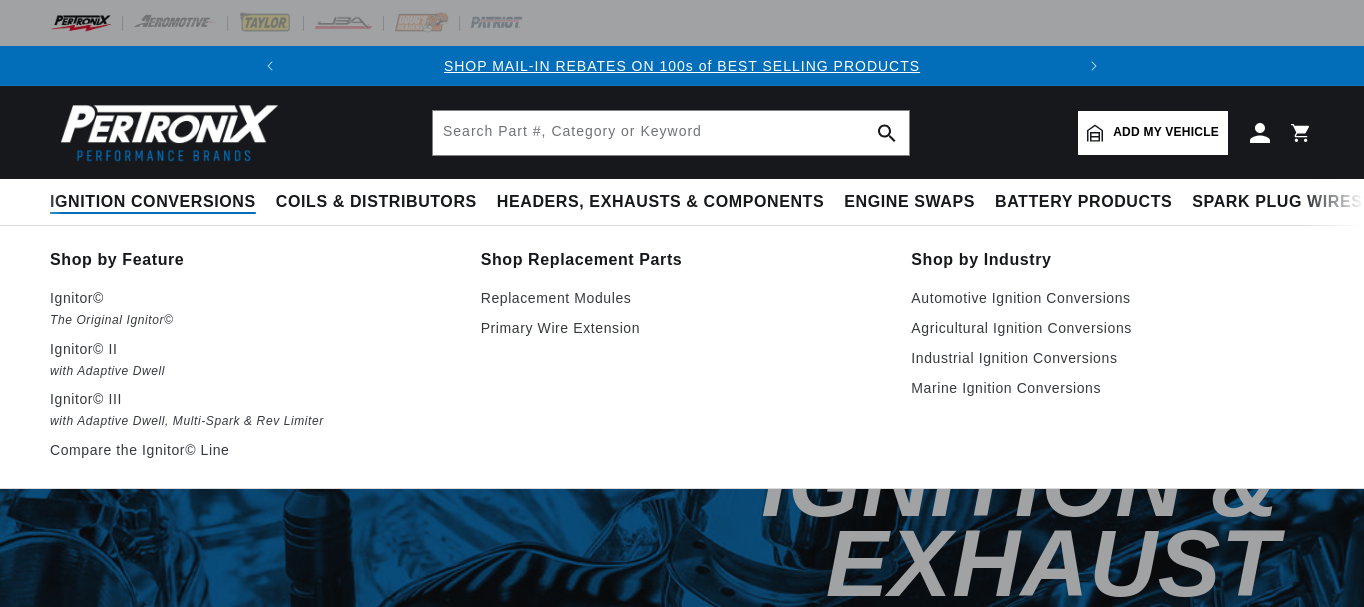scroll, scrollTop: 0, scrollLeft: 0, axis: both 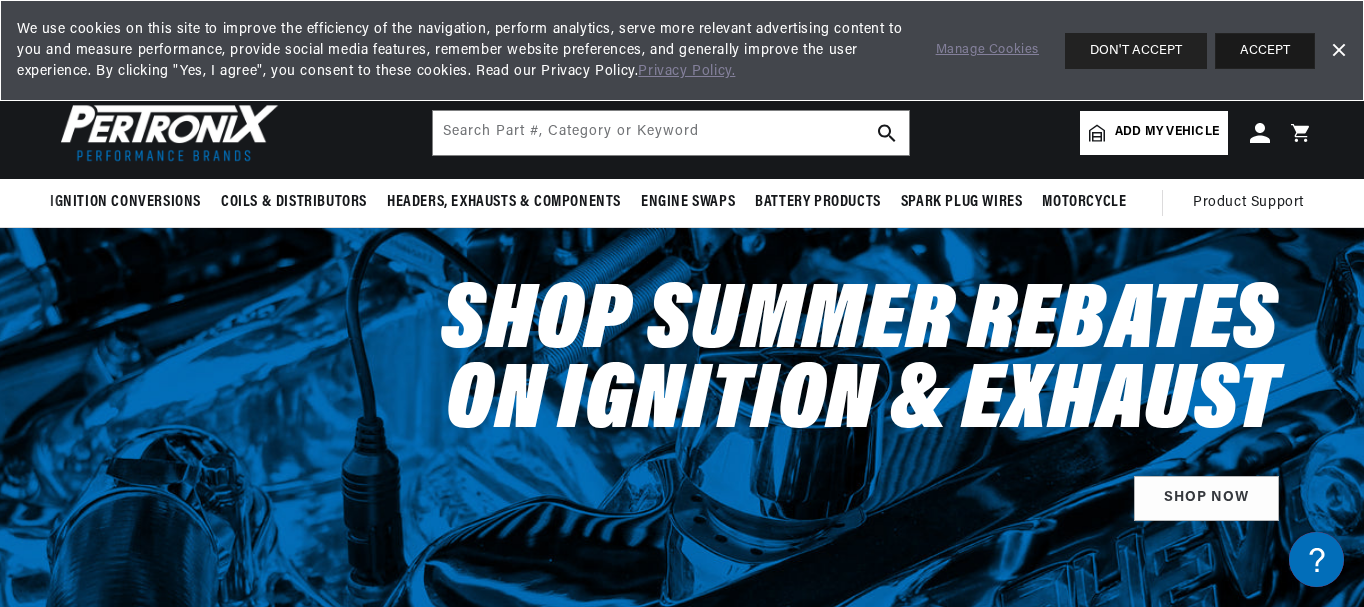 click on "ACCEPT" at bounding box center (1265, 51) 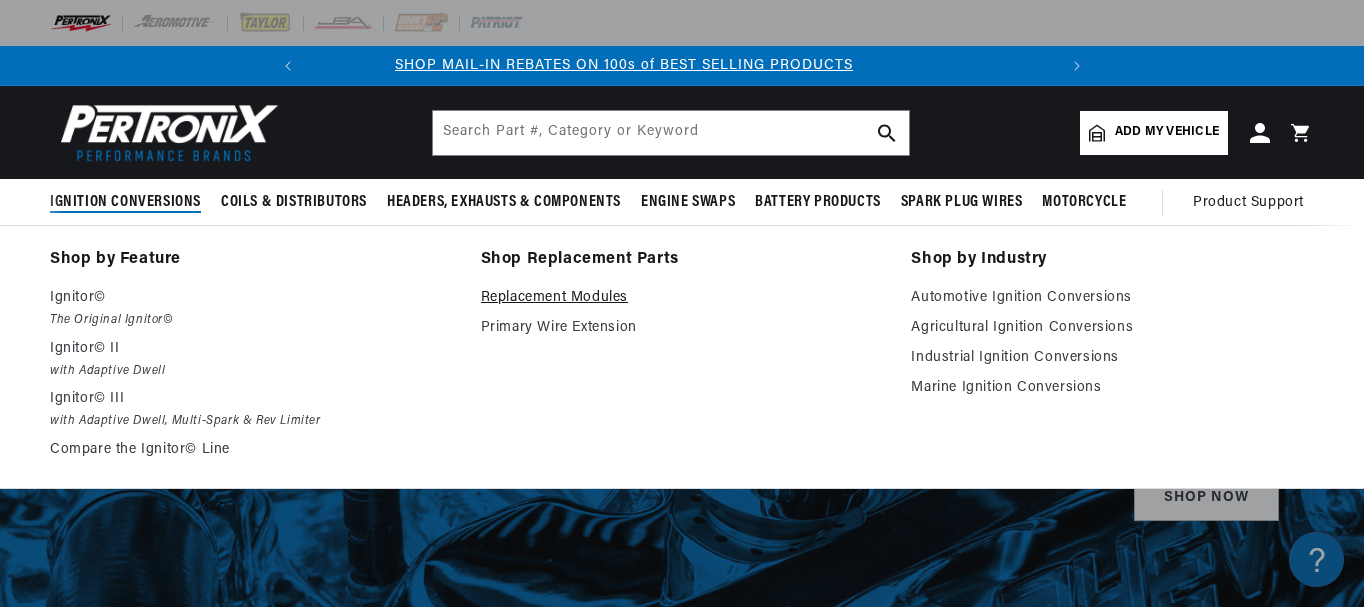 scroll, scrollTop: 0, scrollLeft: 0, axis: both 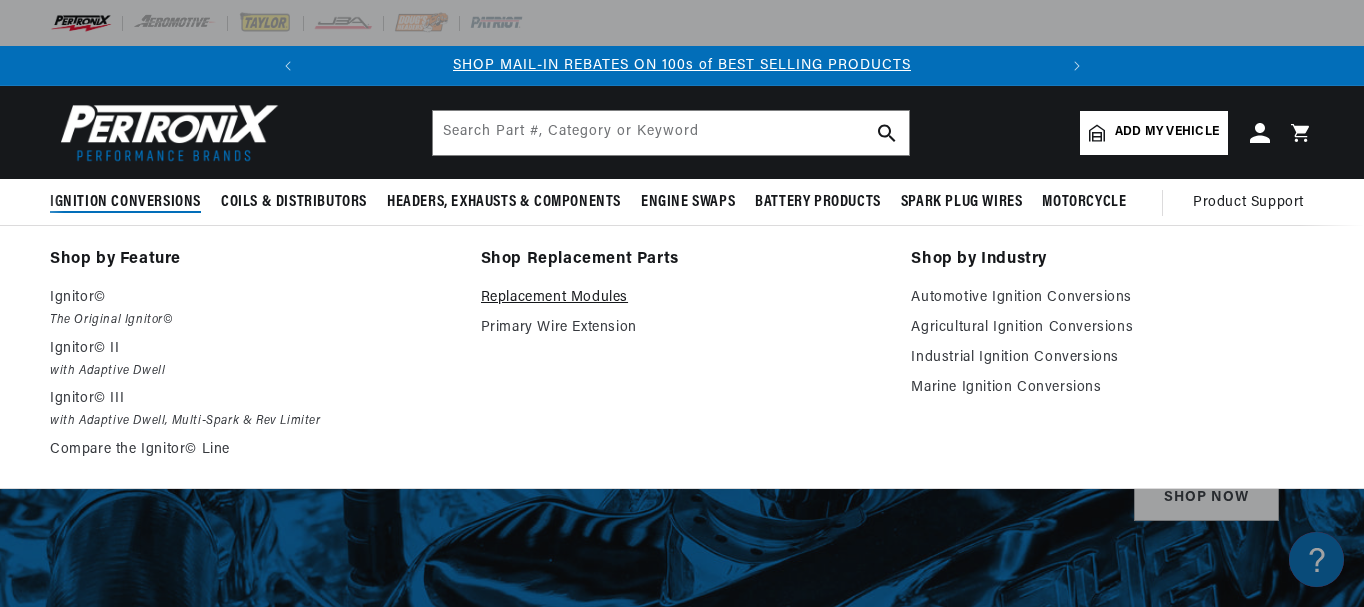 click on "Replacement Modules" at bounding box center [682, 298] 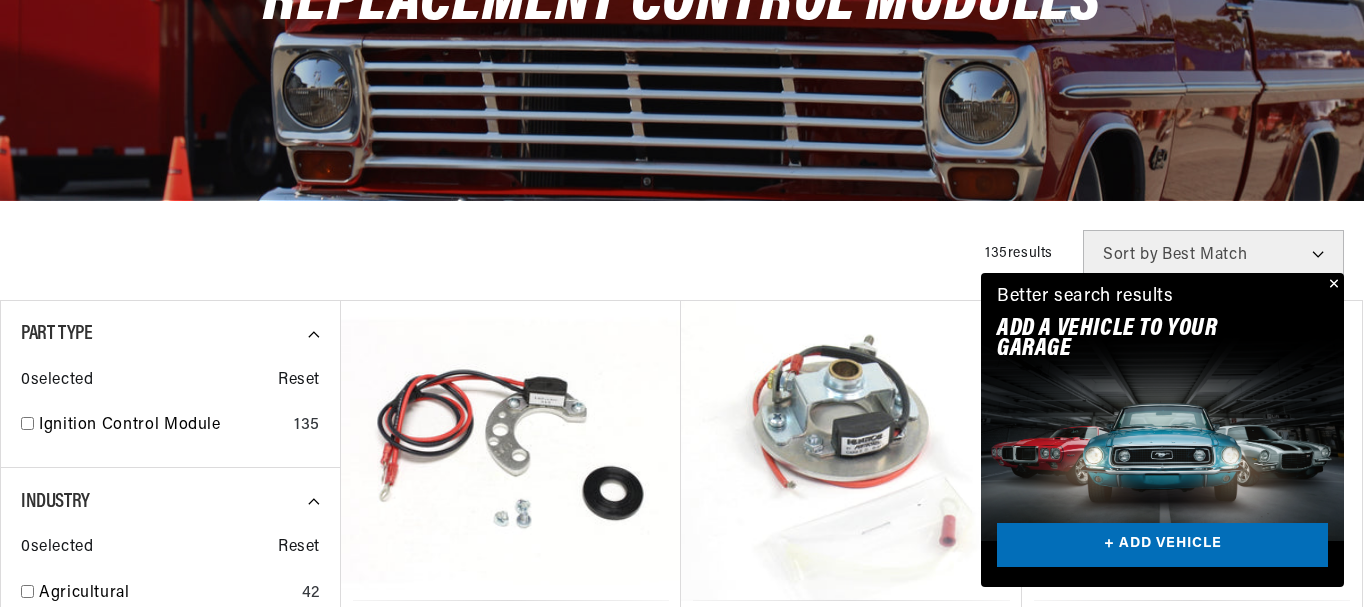 scroll, scrollTop: 720, scrollLeft: 0, axis: vertical 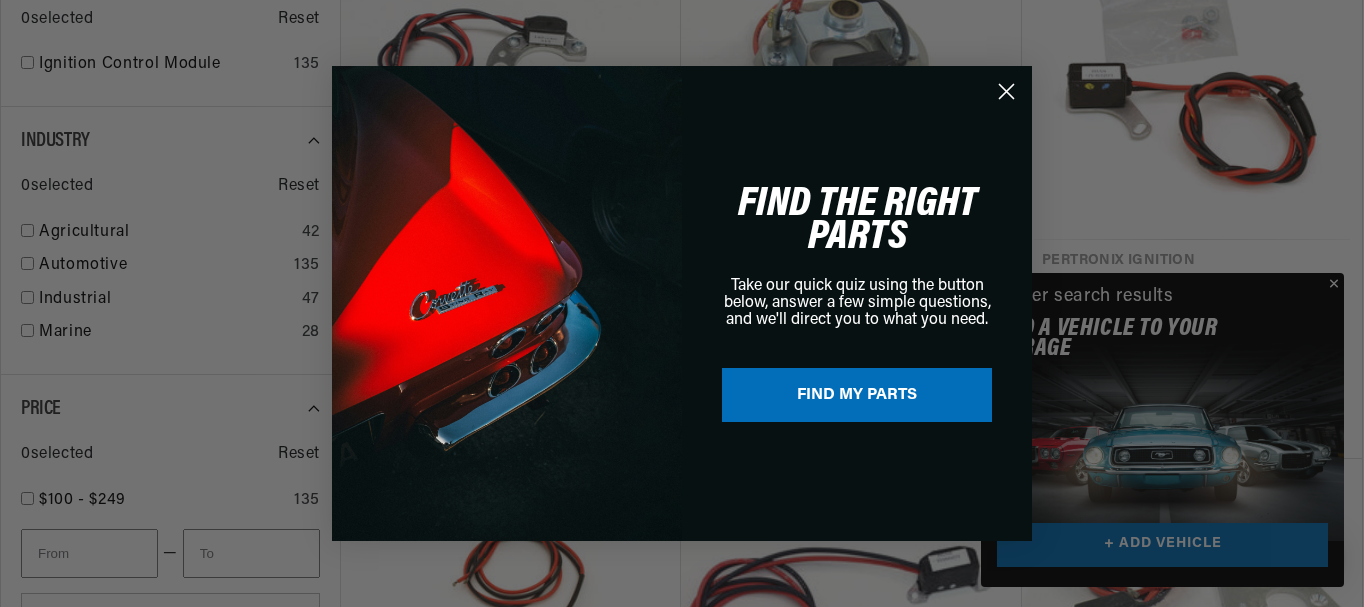 click on "Close dialog FIND THE RIGHT PARTS Take our quick quiz using the button below, answer a few simple questions, and we'll direct you to what you need. FIND MY PARTS Submit" at bounding box center [682, 303] 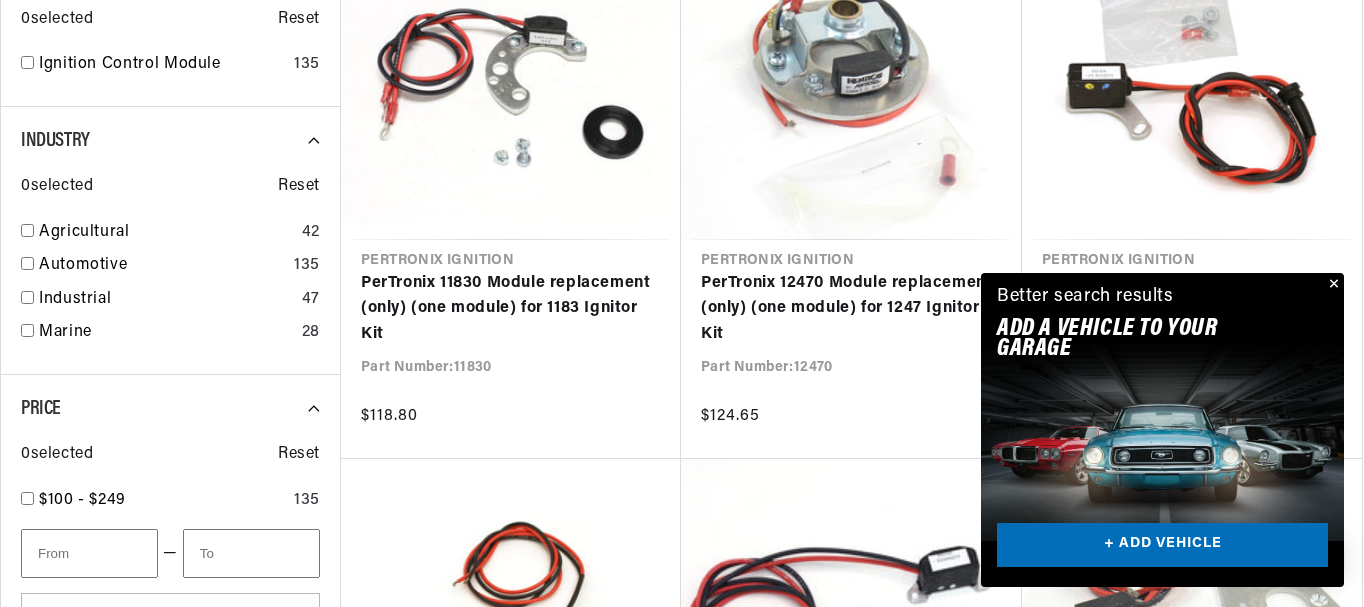 scroll, scrollTop: 0, scrollLeft: 747, axis: horizontal 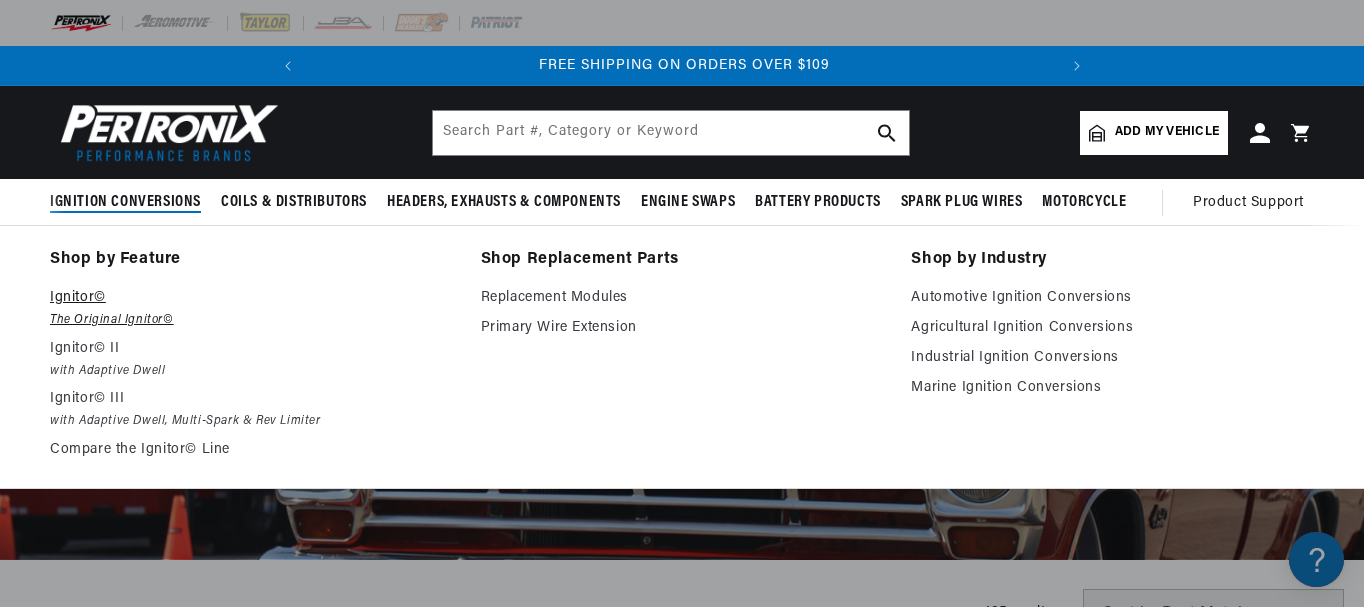 click on "Ignitor©" at bounding box center (251, 298) 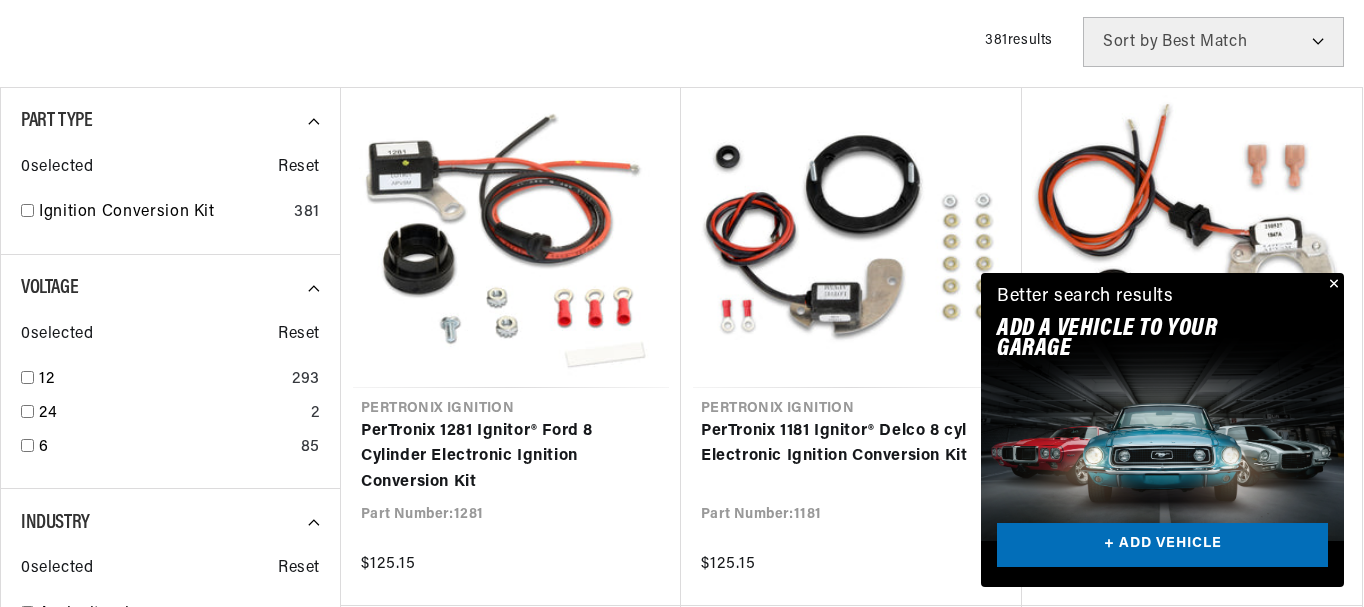 scroll, scrollTop: 518, scrollLeft: 0, axis: vertical 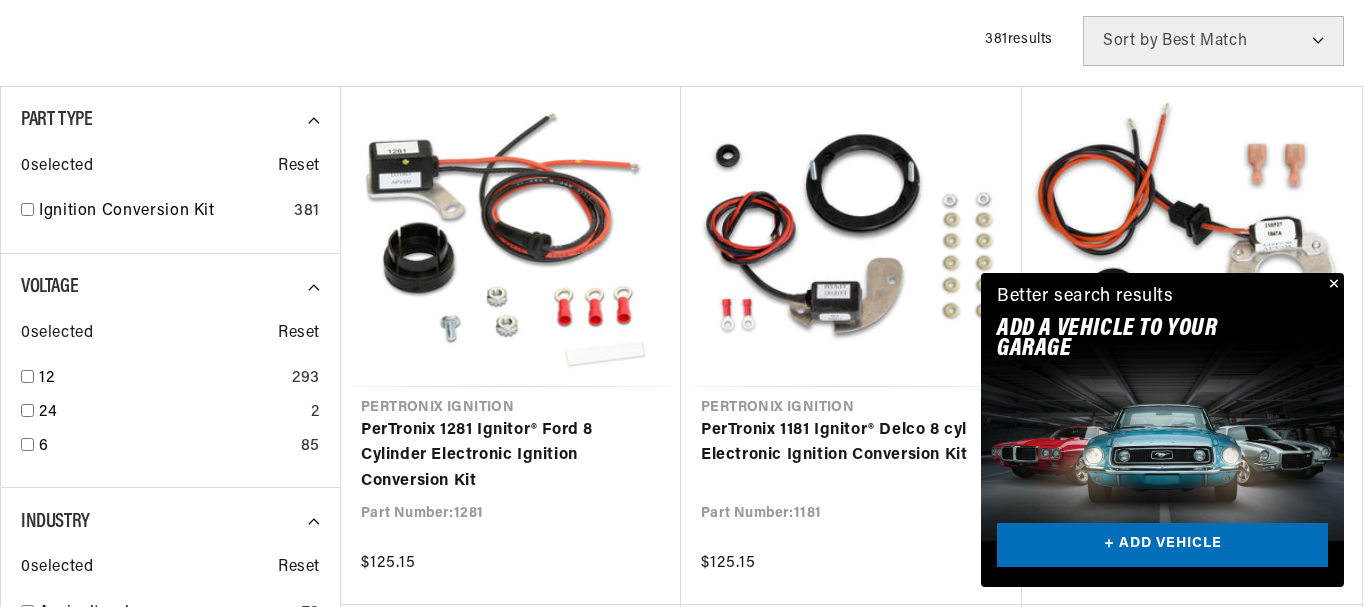 click at bounding box center (1332, 285) 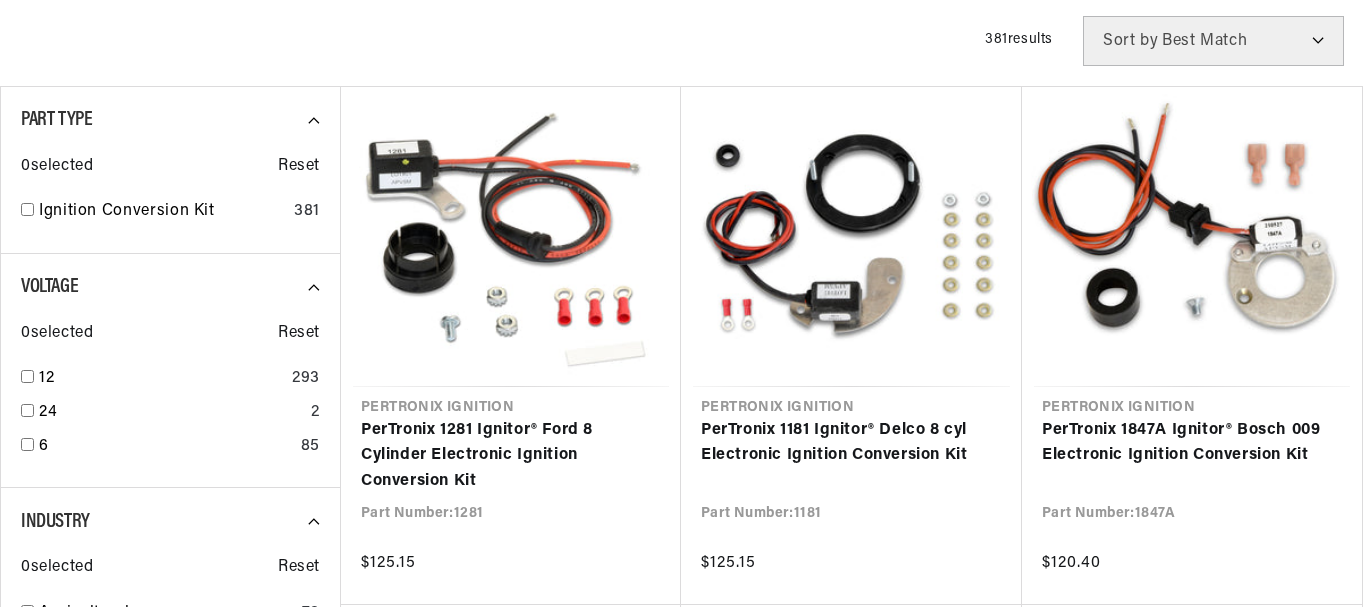 scroll, scrollTop: 0, scrollLeft: 0, axis: both 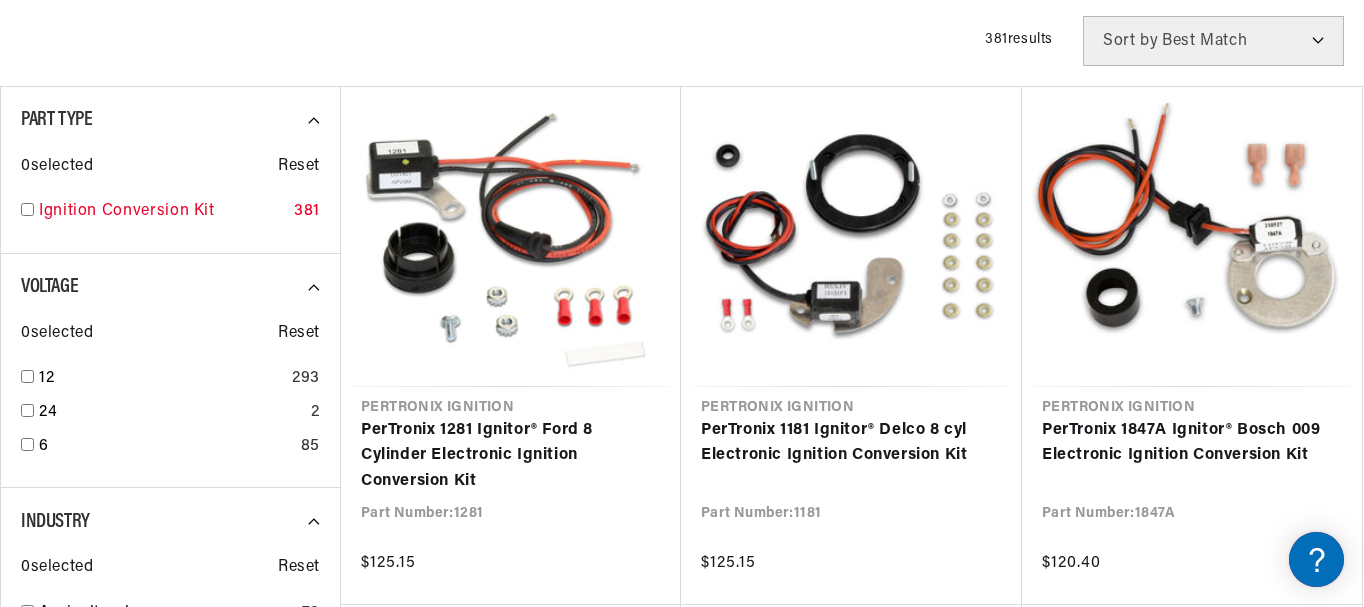 click at bounding box center (27, 209) 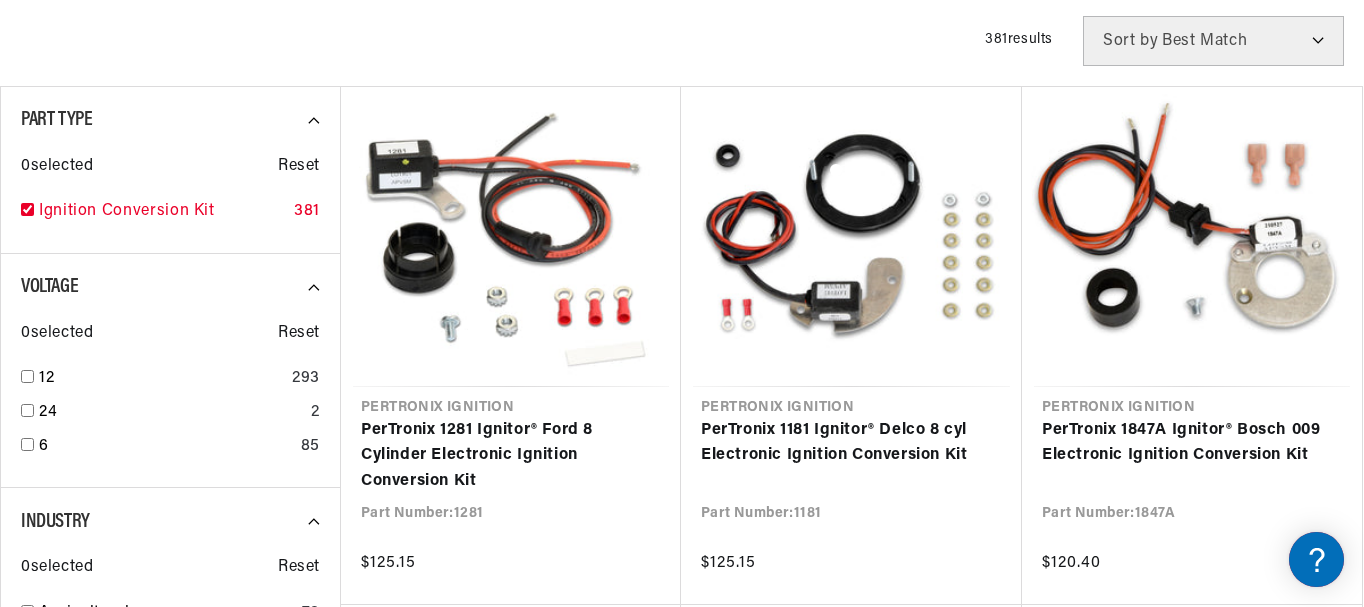 checkbox on "true" 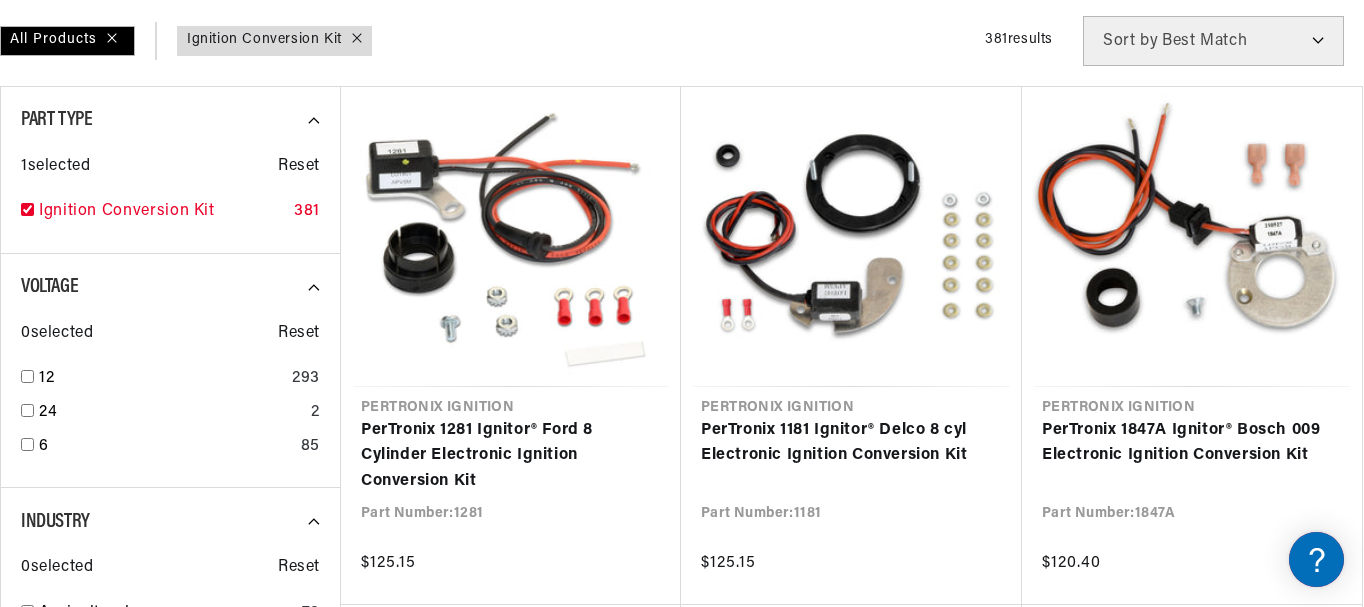 scroll, scrollTop: 0, scrollLeft: 747, axis: horizontal 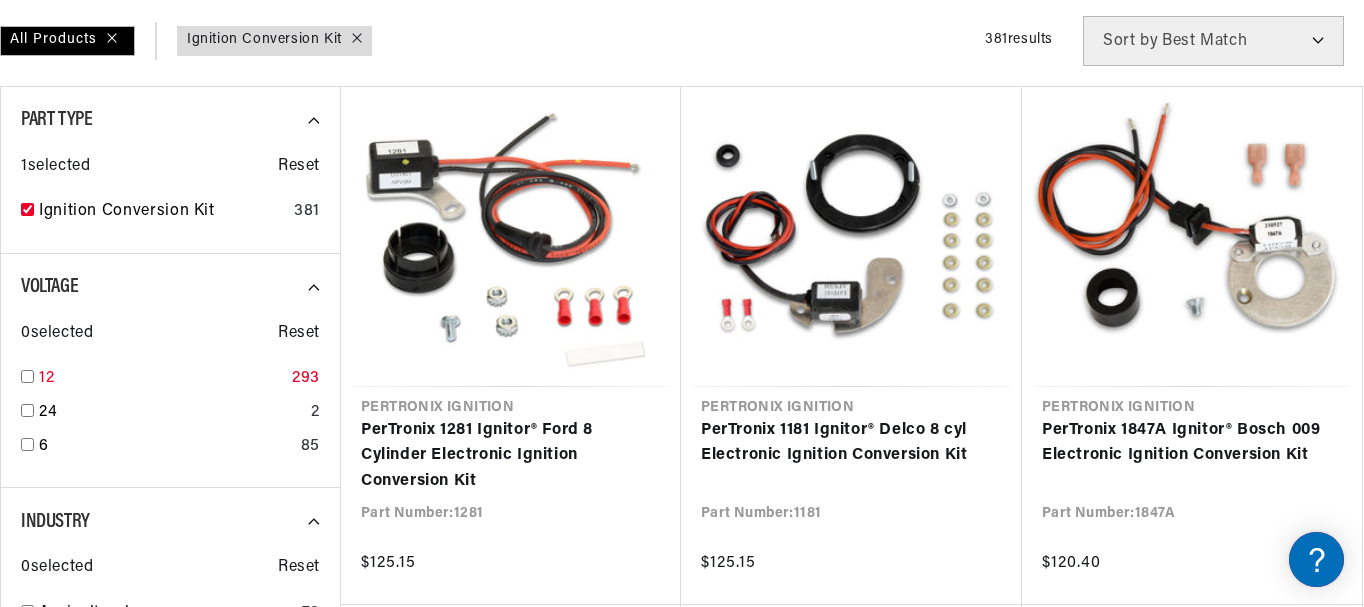 click at bounding box center [27, 376] 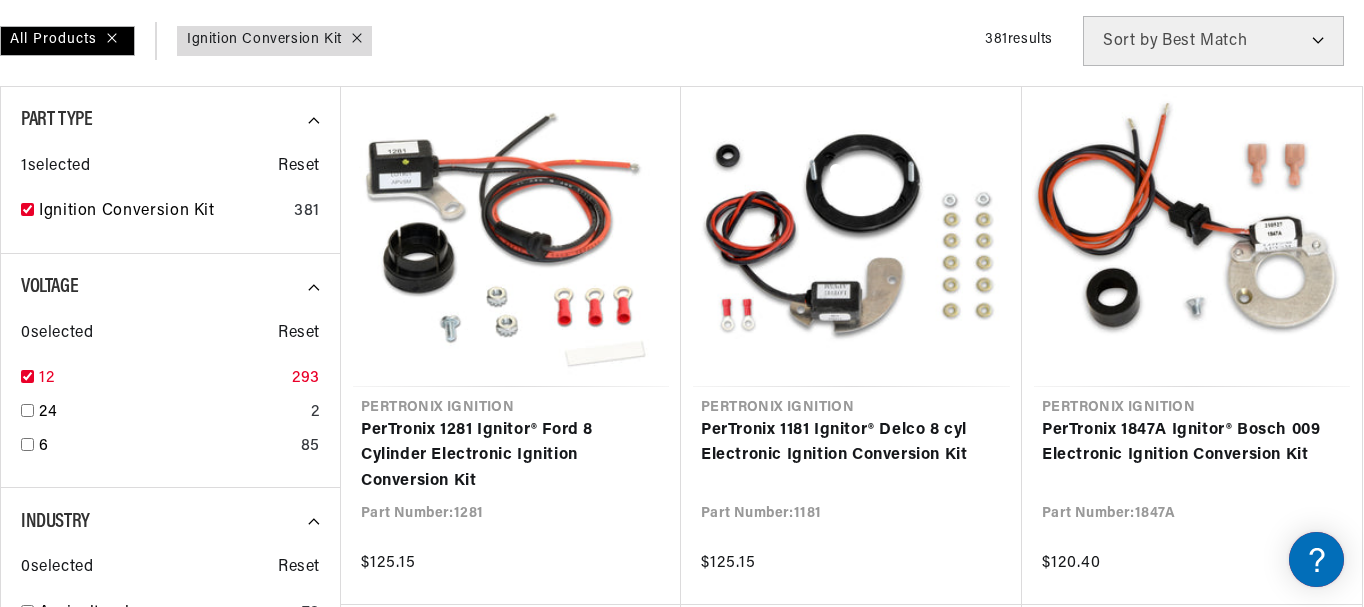 checkbox on "true" 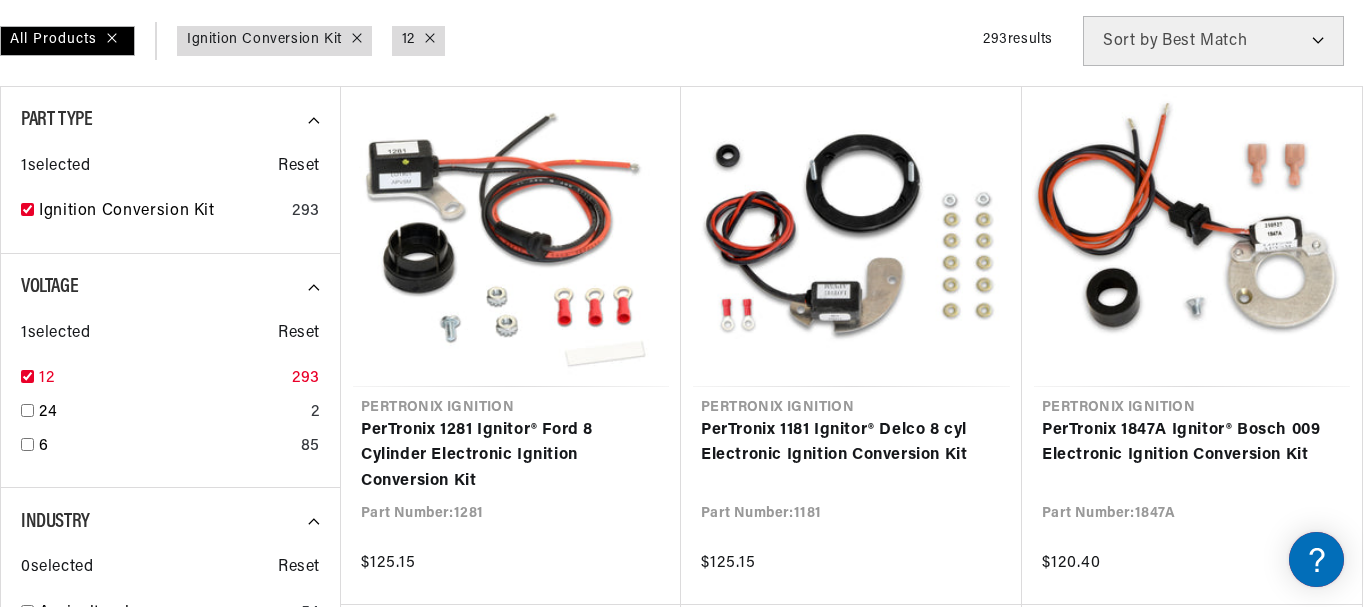 scroll, scrollTop: 0, scrollLeft: 0, axis: both 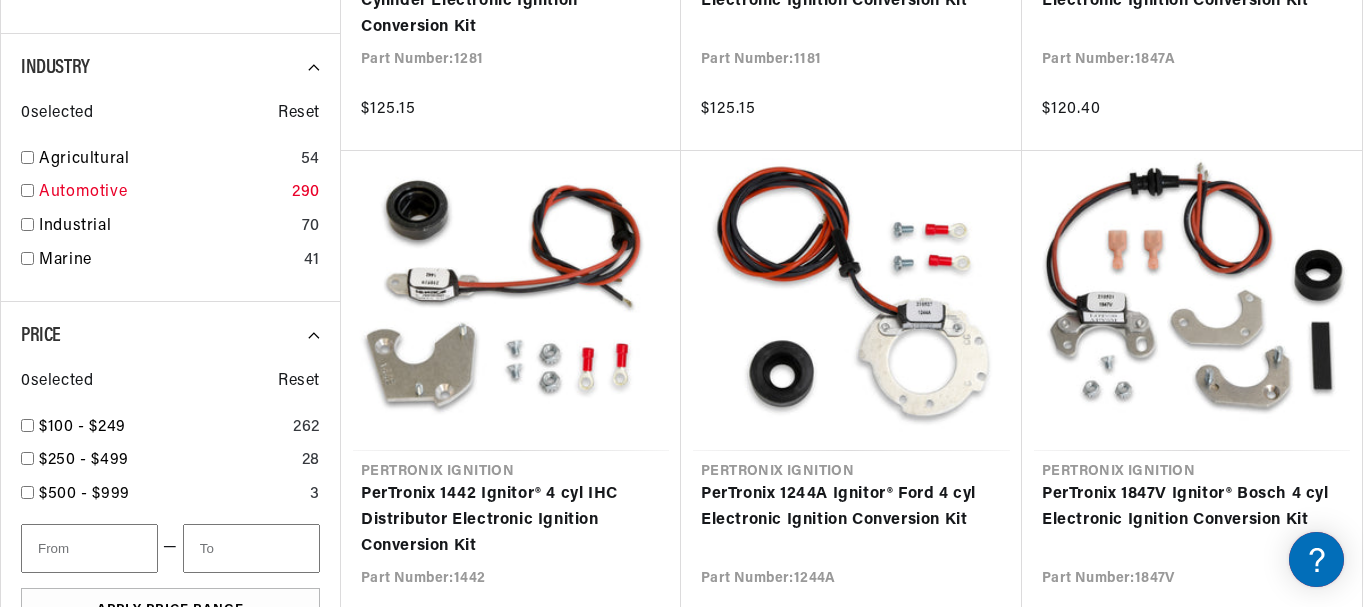 click at bounding box center (27, 190) 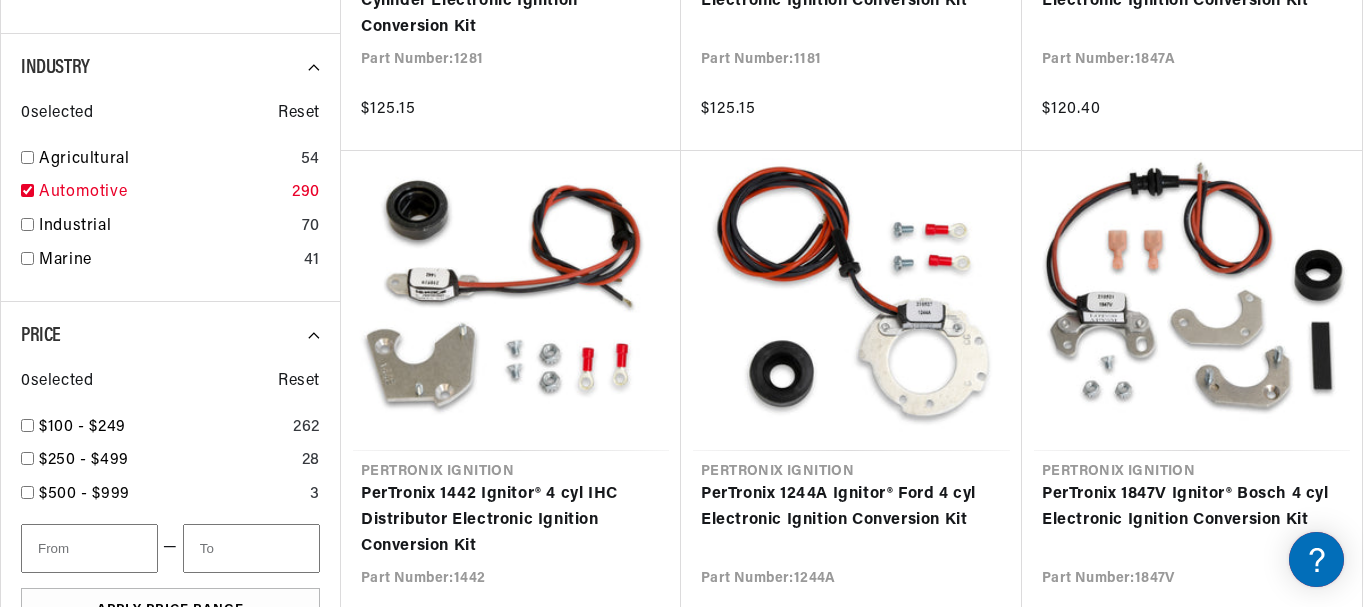 checkbox on "true" 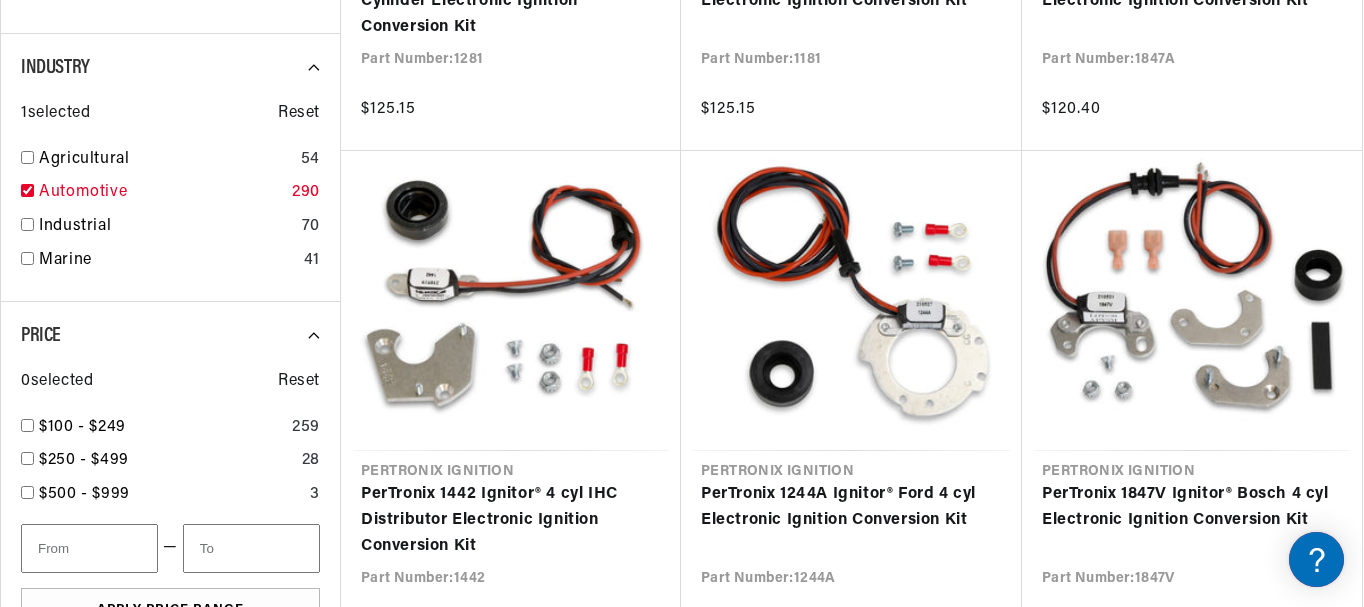 scroll, scrollTop: 0, scrollLeft: 0, axis: both 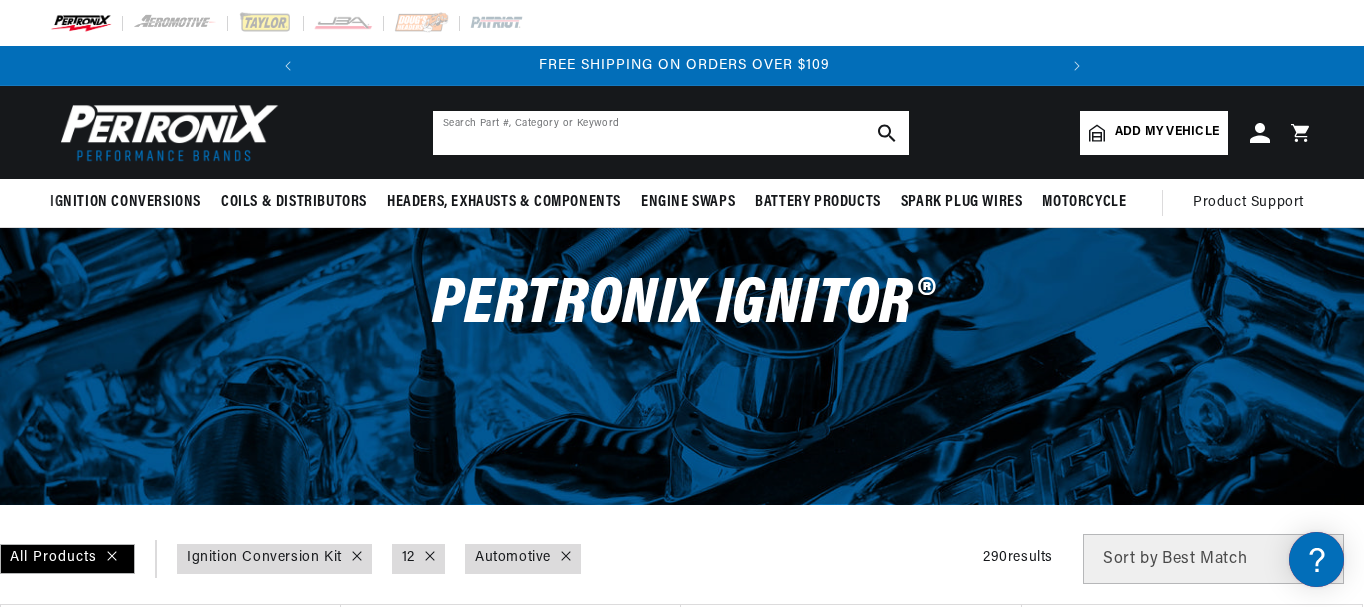 click at bounding box center [671, 133] 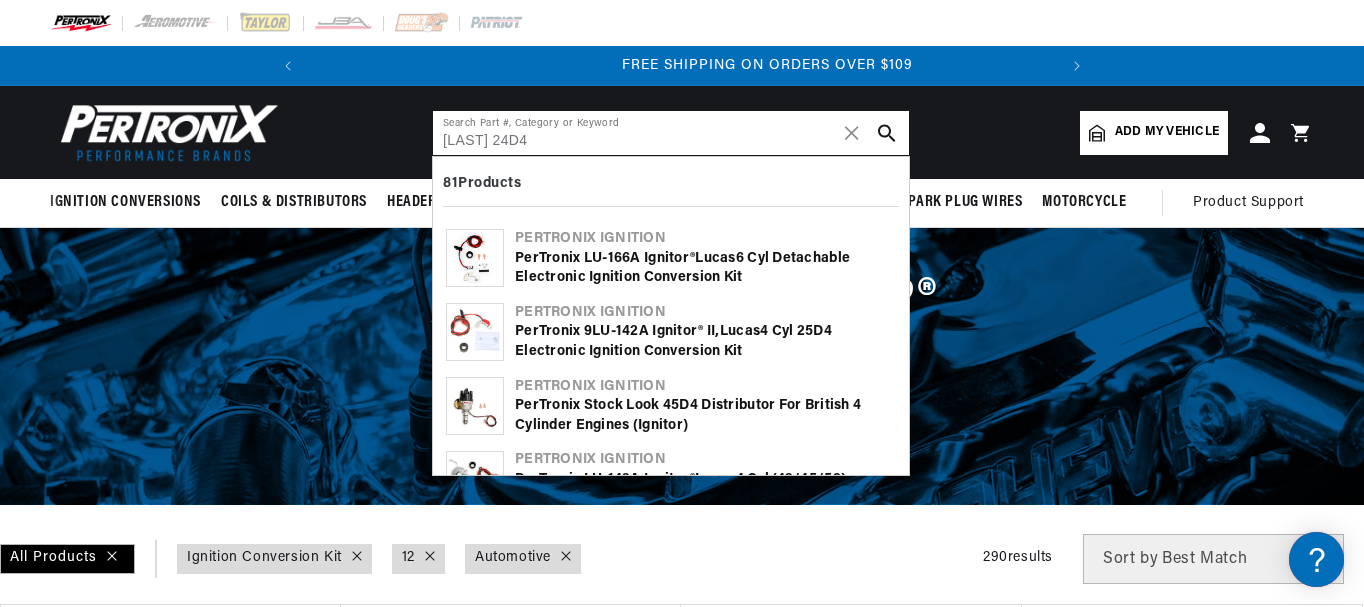 scroll, scrollTop: 0, scrollLeft: 747, axis: horizontal 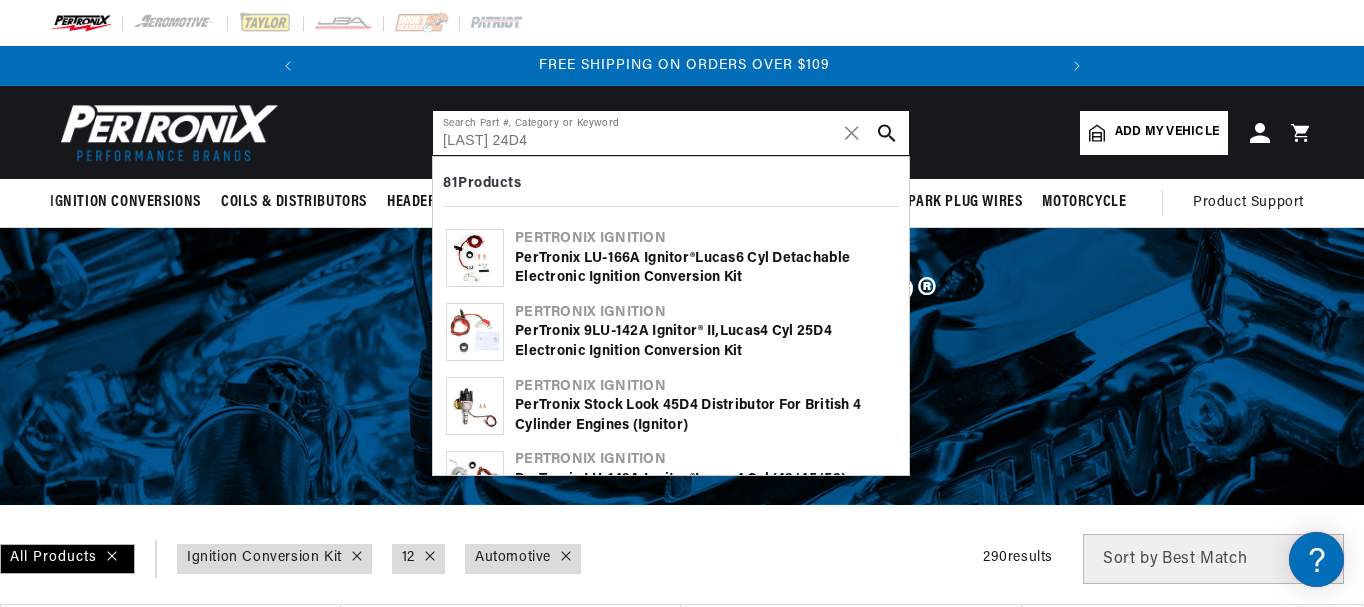 type on "lucas 24D4" 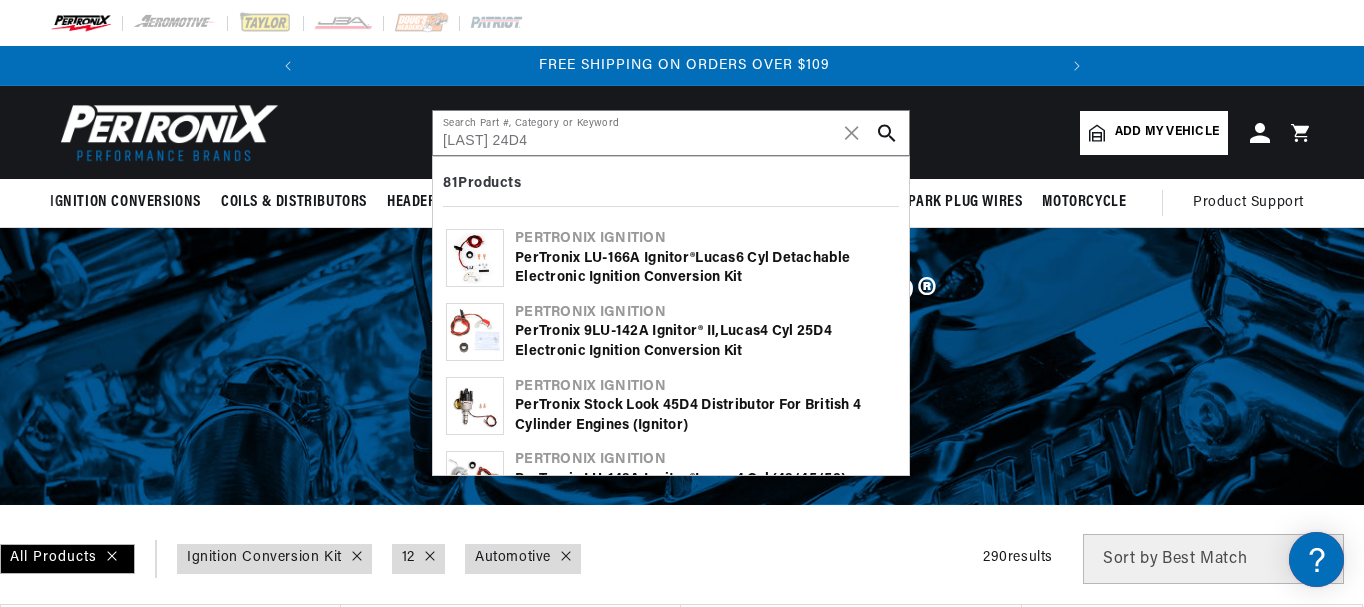 click on "Pertronix Ignition" at bounding box center [705, 313] 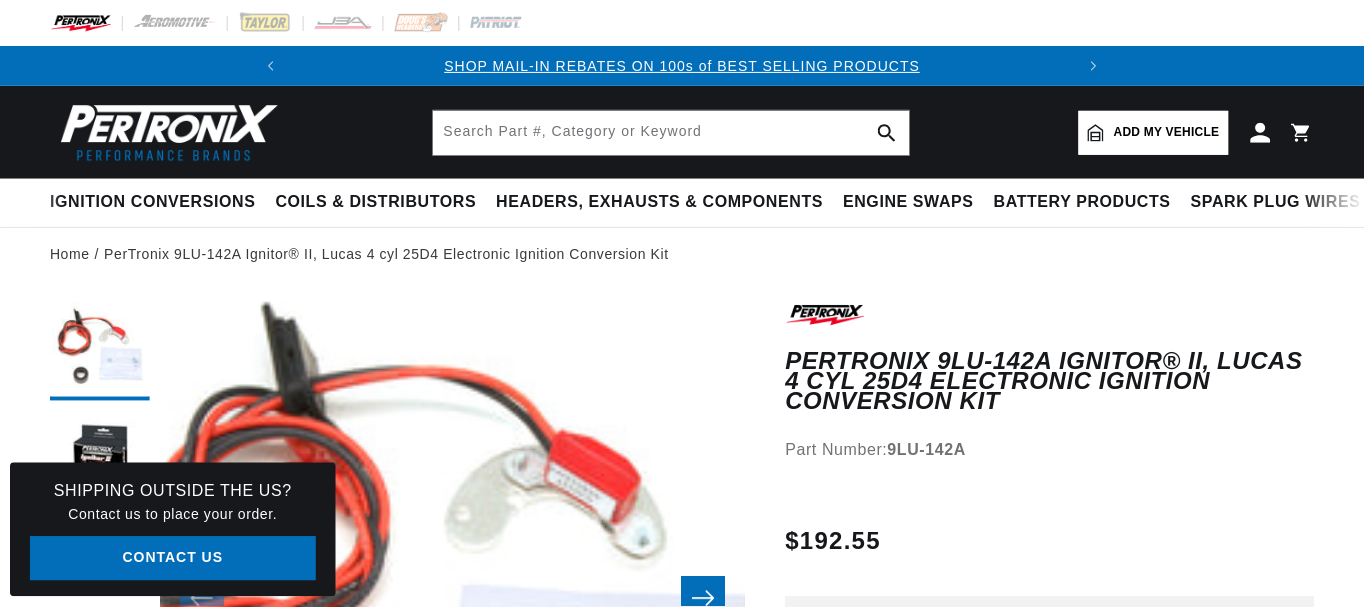 scroll, scrollTop: 0, scrollLeft: 0, axis: both 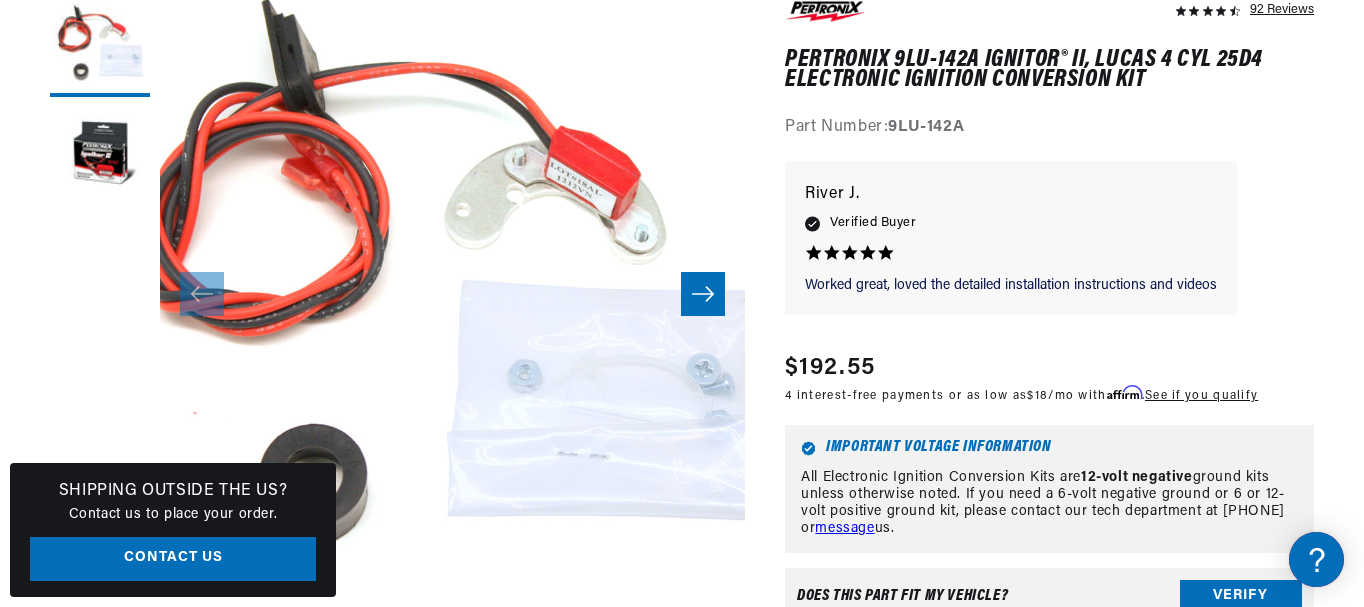 click on "PerTronix 9LU-142A Ignitor® II, Lucas 4 cyl 25D4 Electronic Ignition Conversion Kit" at bounding box center (1049, 70) 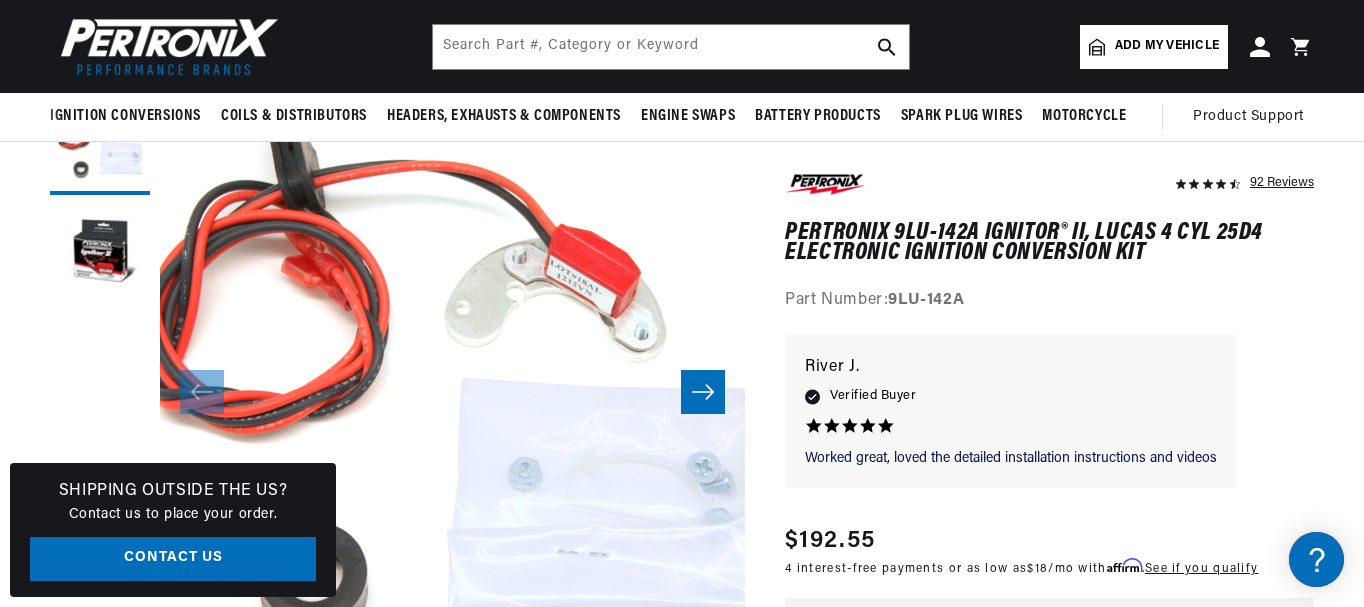 scroll, scrollTop: 202, scrollLeft: 0, axis: vertical 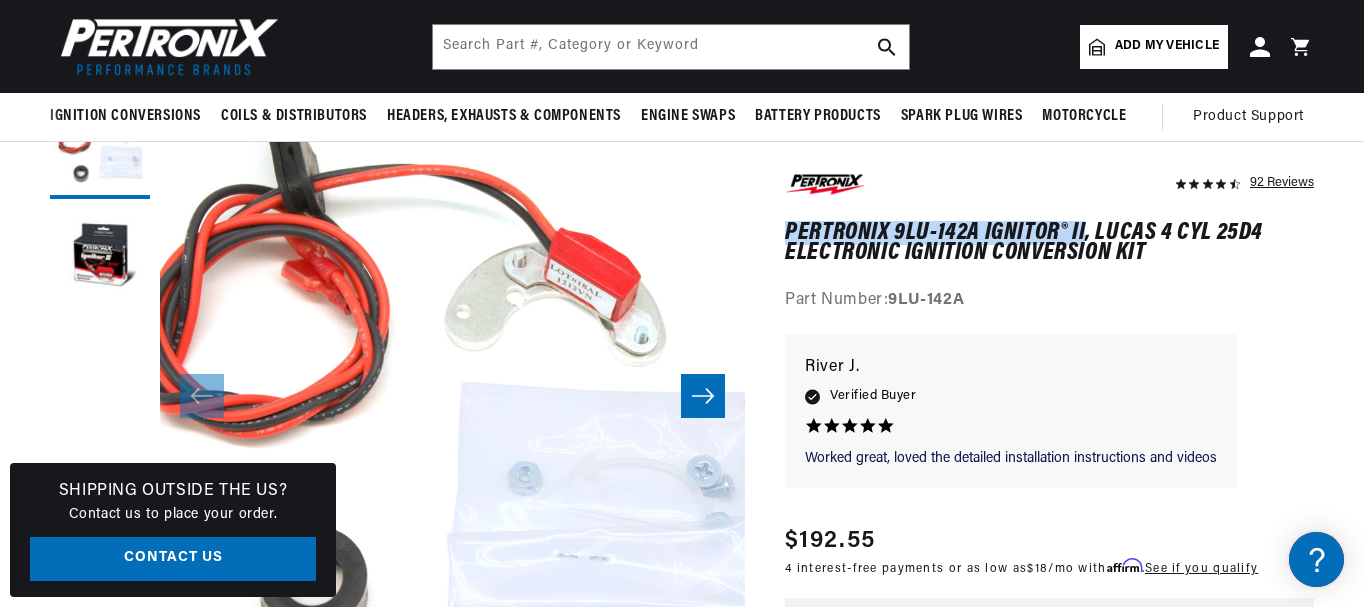 drag, startPoint x: 1084, startPoint y: 227, endPoint x: 788, endPoint y: 226, distance: 296.00168 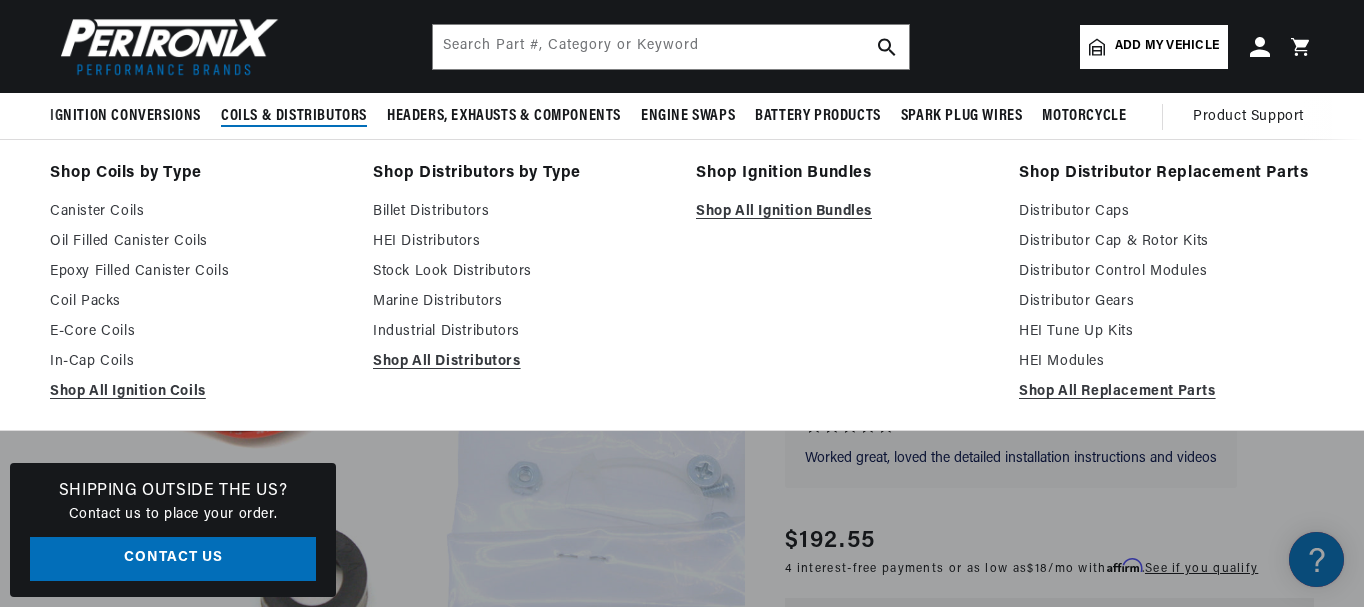 scroll, scrollTop: 0, scrollLeft: 747, axis: horizontal 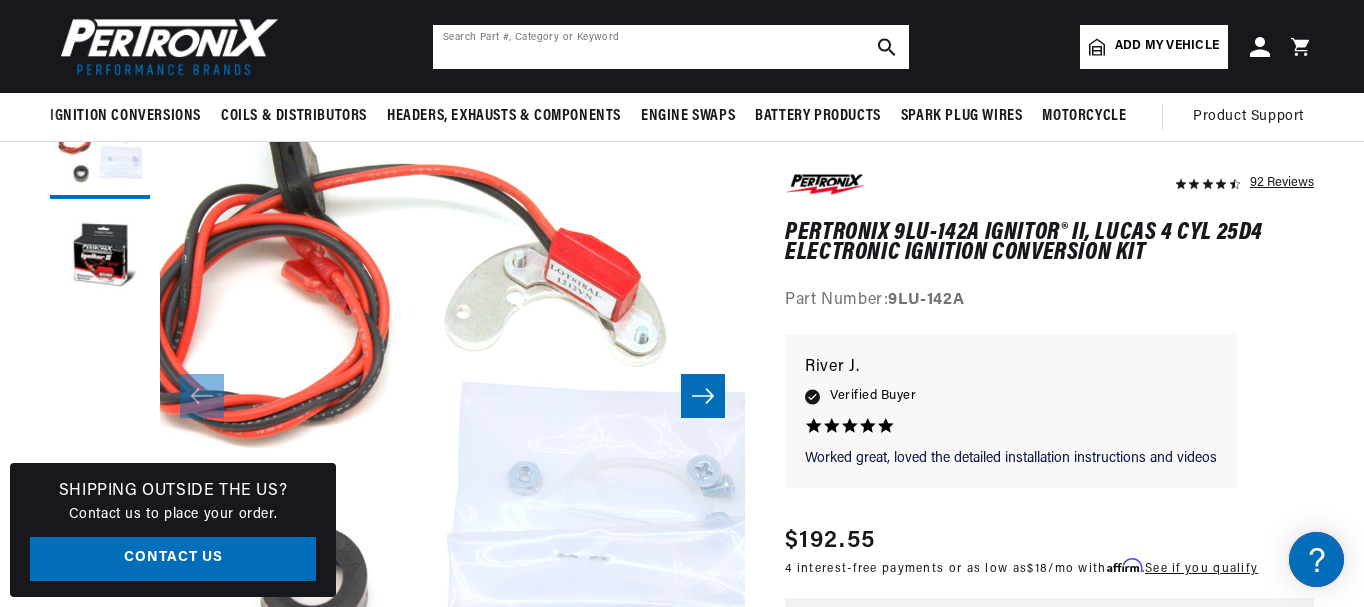 click at bounding box center [671, 47] 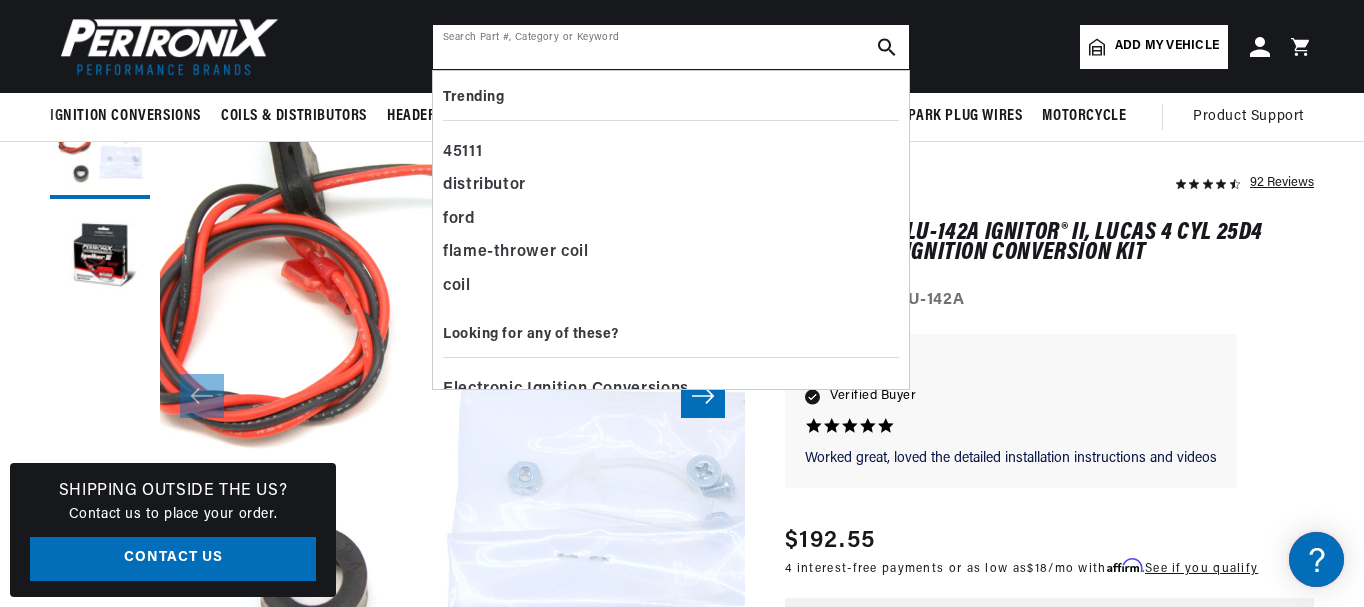 paste on "PerTronix 9LU-142A Ignitor® II" 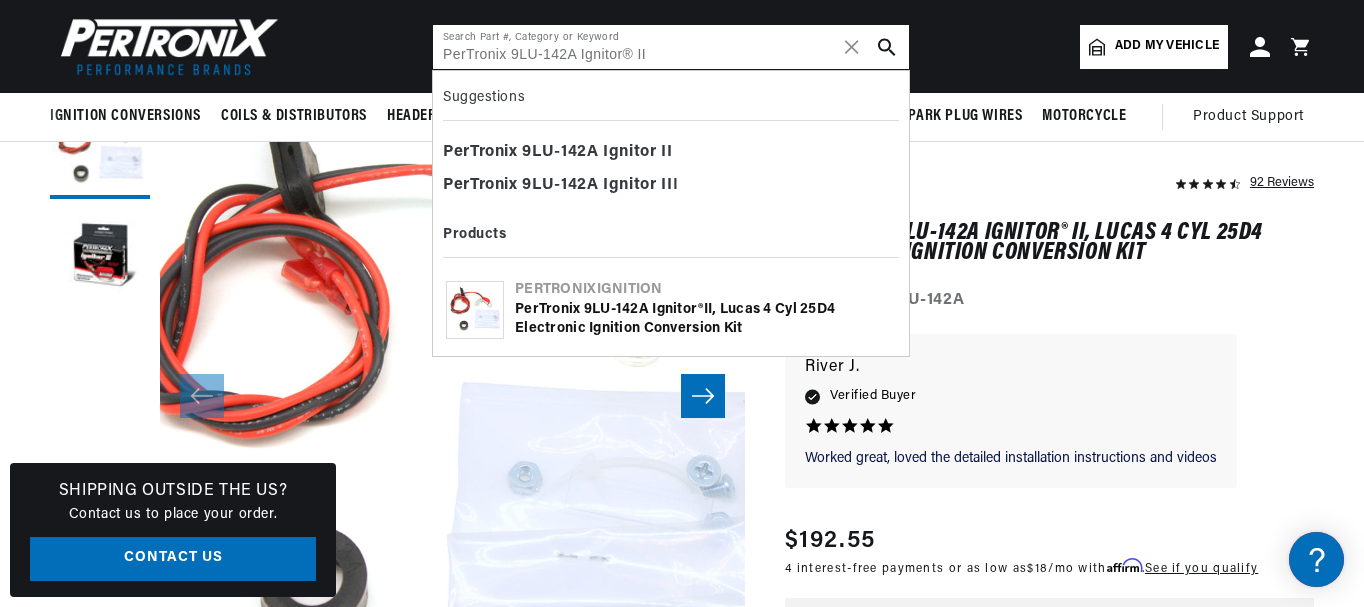 scroll, scrollTop: 0, scrollLeft: 0, axis: both 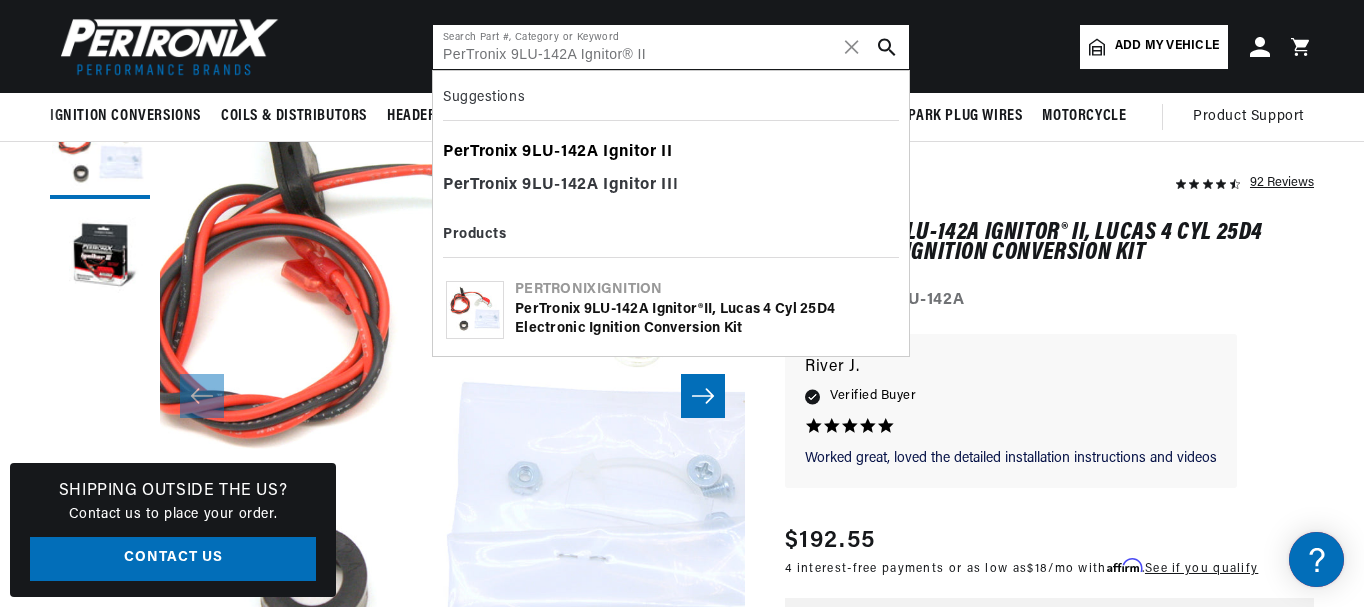 type on "PerTronix 9LU-142A Ignitor® II" 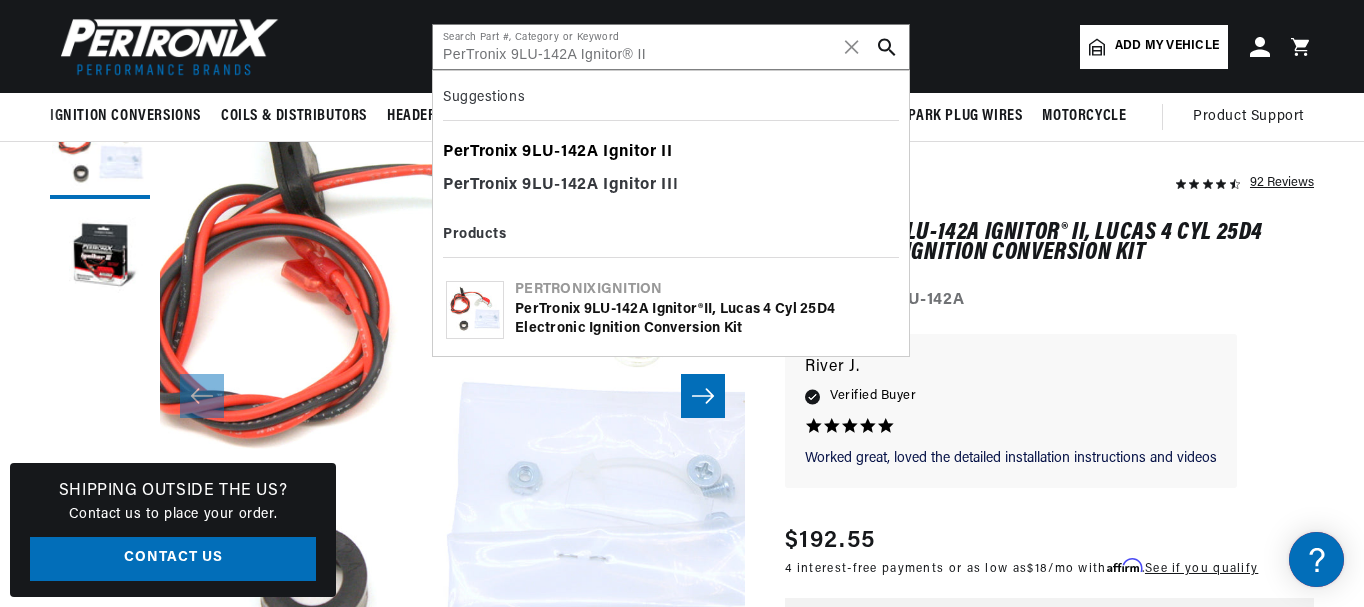 click on "PerTronix   9LU - 142A   Ignitor   II" at bounding box center [671, 153] 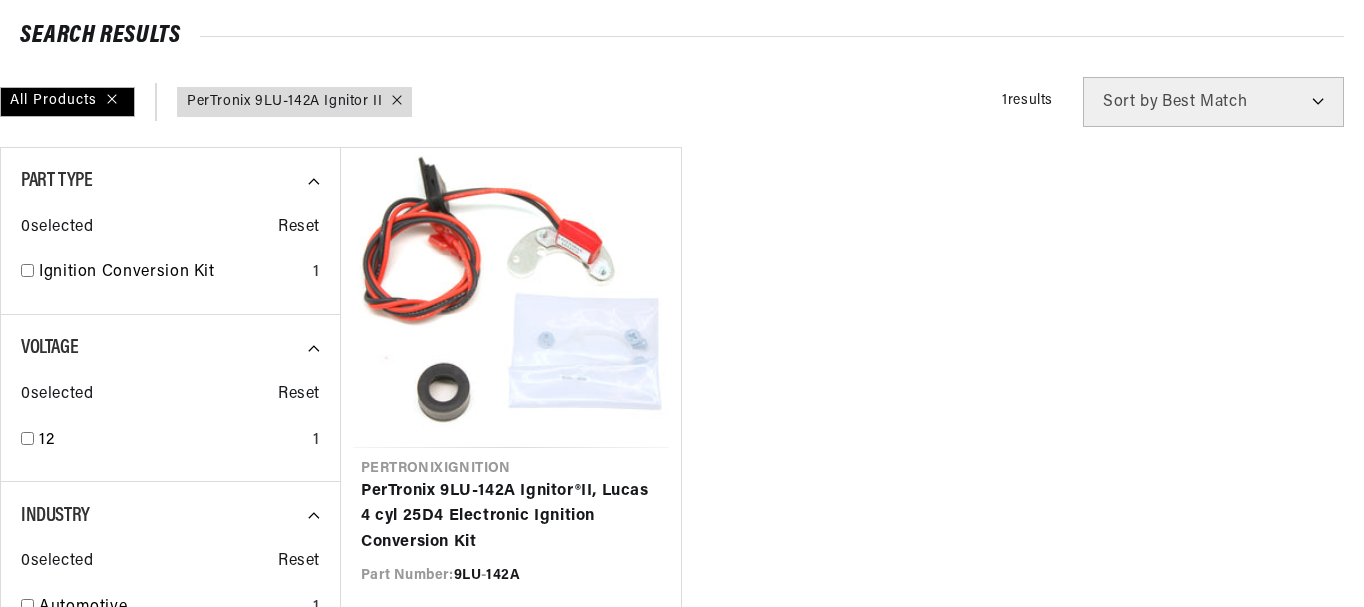 scroll, scrollTop: 268, scrollLeft: 0, axis: vertical 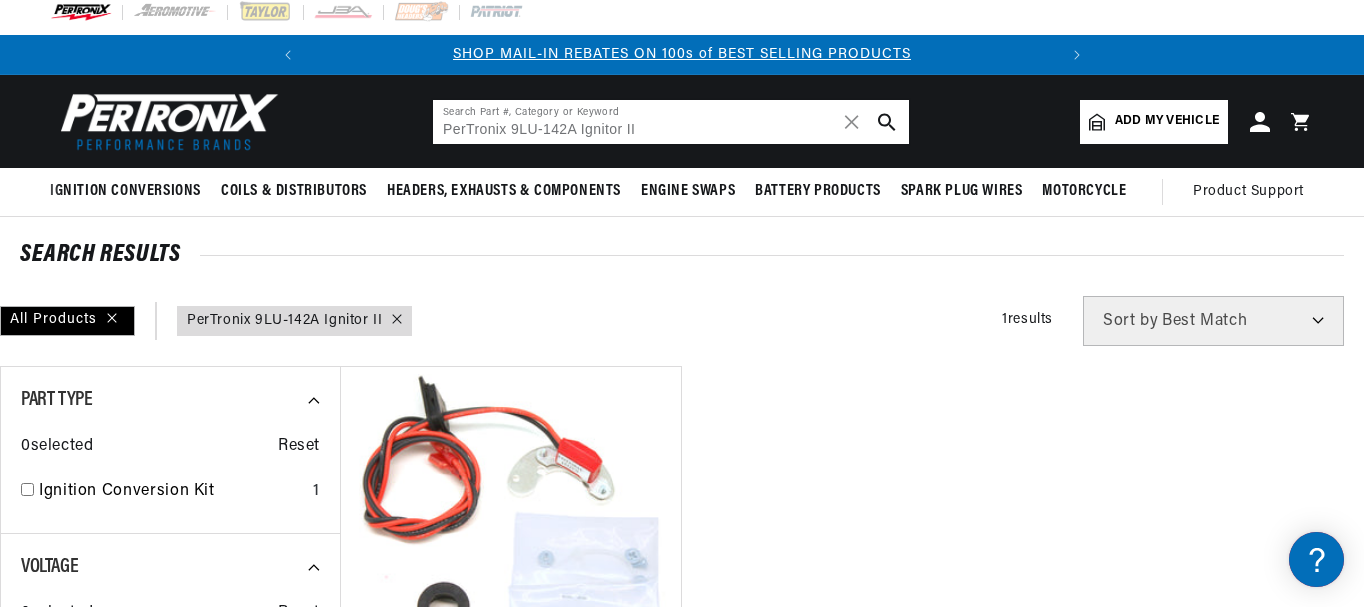 click on "PerTronix 9LU-142A Ignitor II" at bounding box center [671, 122] 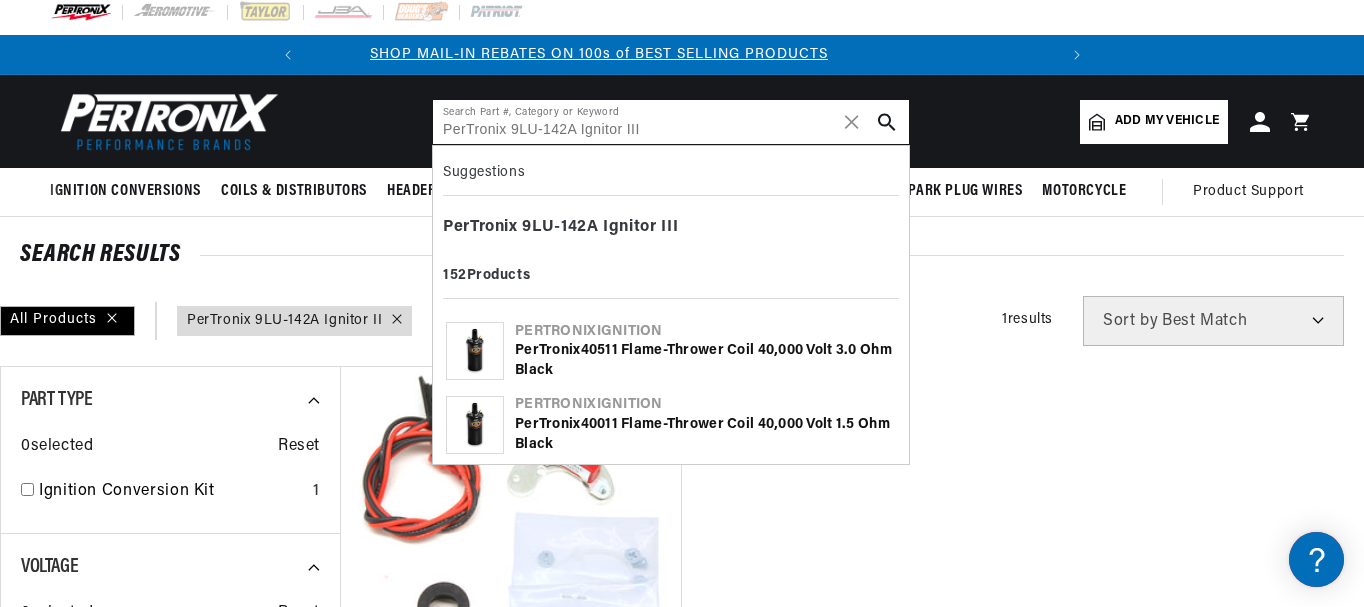 scroll, scrollTop: 0, scrollLeft: 0, axis: both 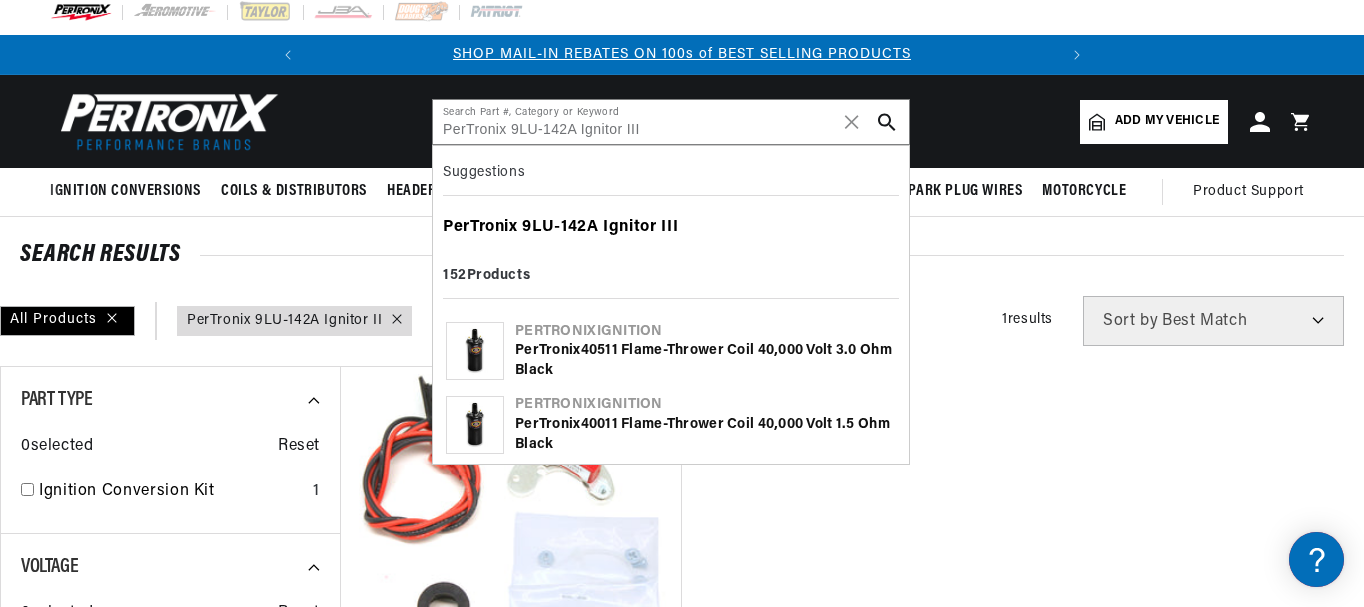 click on "142A" at bounding box center [580, 227] 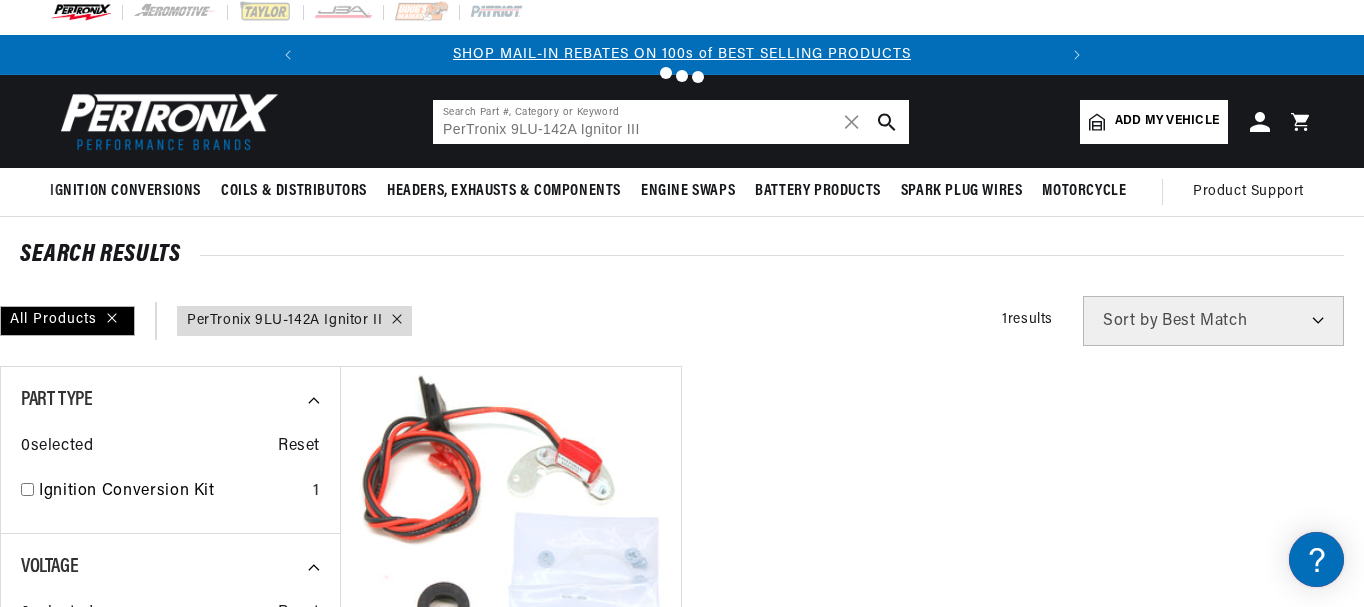 type on "PerTronix  Ignitor III" 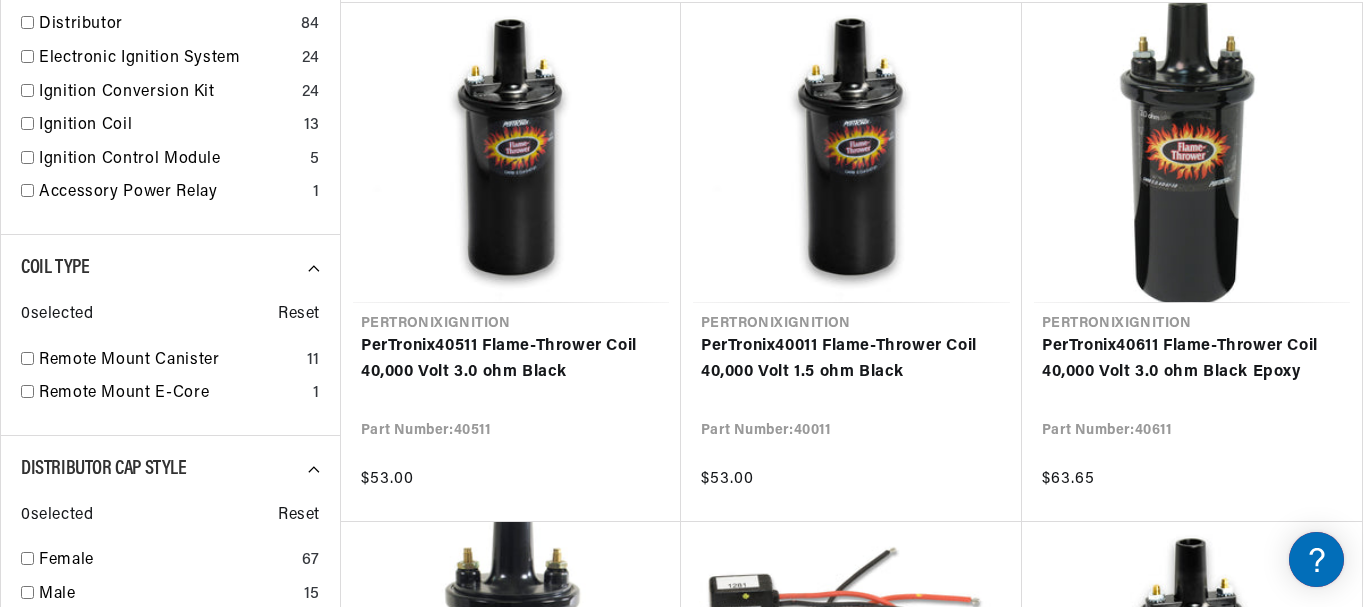scroll, scrollTop: 479, scrollLeft: 0, axis: vertical 